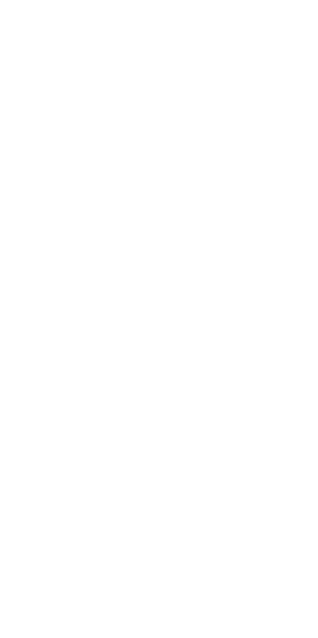 scroll, scrollTop: 0, scrollLeft: 0, axis: both 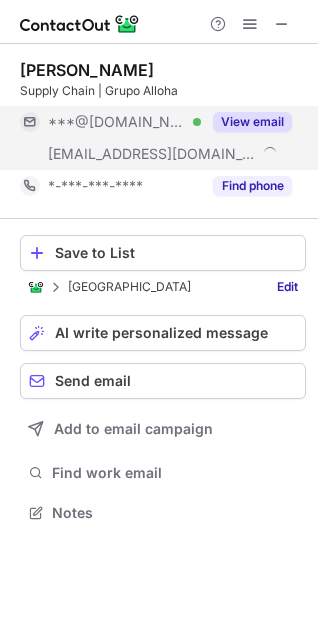 click on "View email" at bounding box center [252, 122] 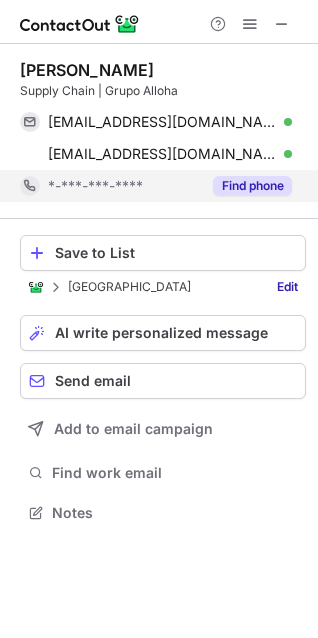 click on "Find phone" at bounding box center [252, 186] 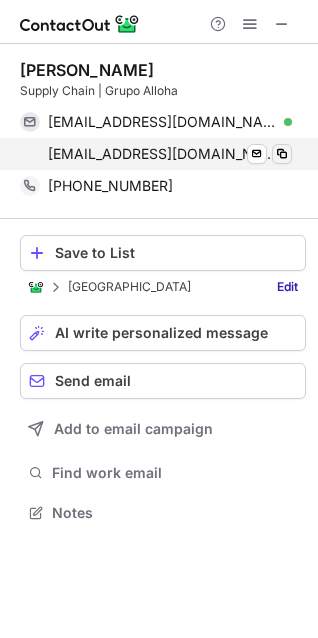 click at bounding box center [282, 154] 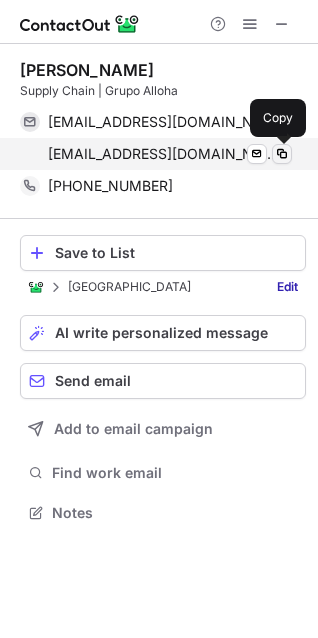 click at bounding box center (282, 154) 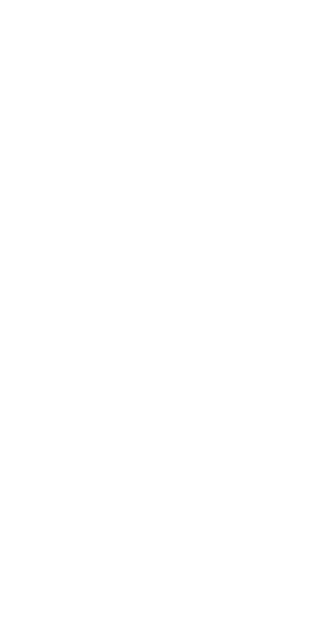 scroll, scrollTop: 0, scrollLeft: 0, axis: both 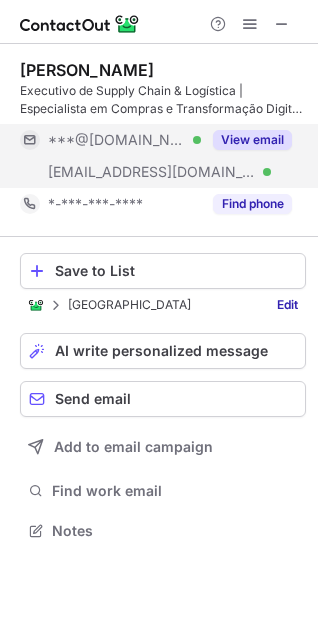 click on "View email" at bounding box center (252, 140) 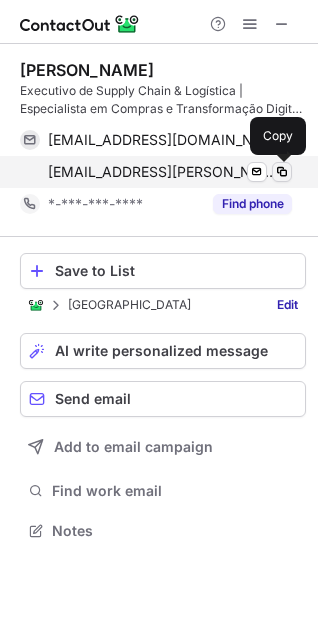 click at bounding box center [282, 172] 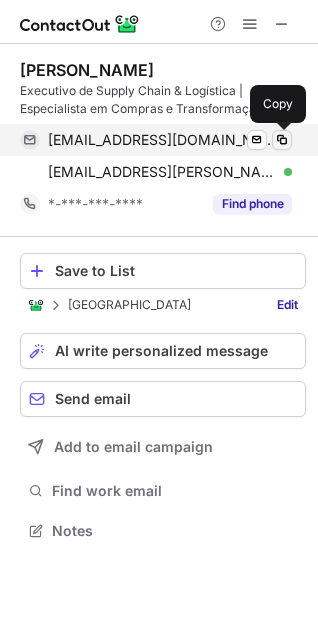 click at bounding box center (282, 140) 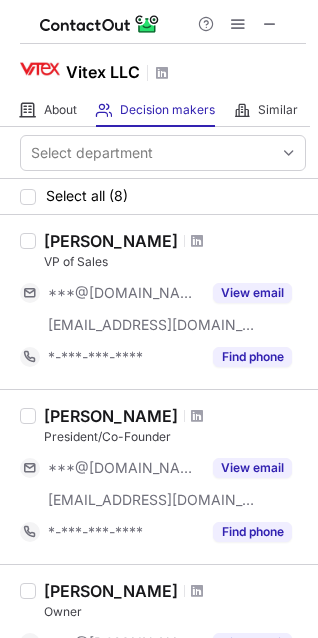 scroll, scrollTop: 0, scrollLeft: 0, axis: both 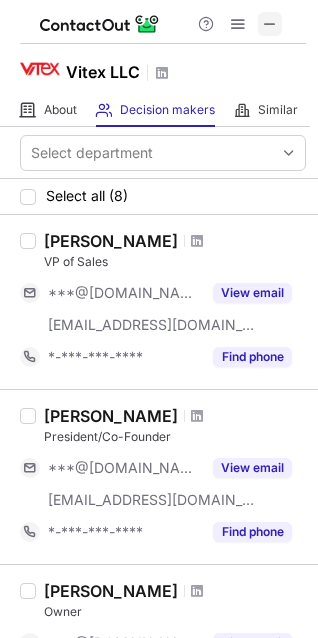 click at bounding box center (270, 24) 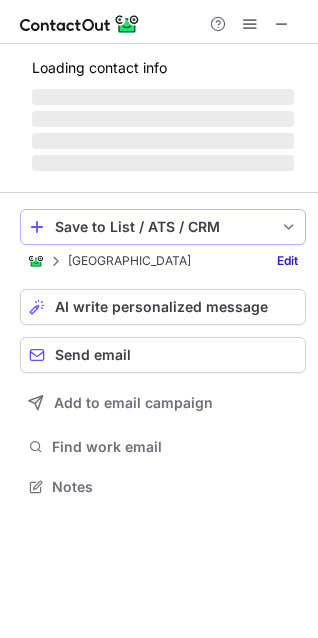 scroll, scrollTop: 10, scrollLeft: 10, axis: both 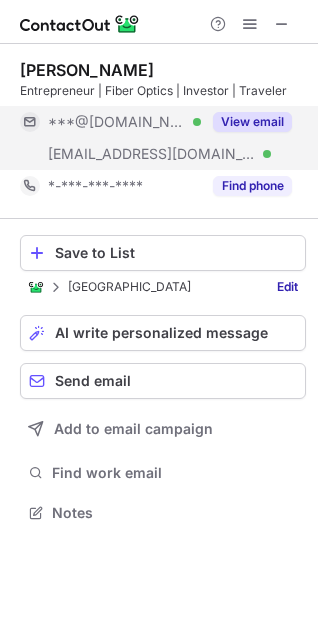 click on "View email" at bounding box center (252, 122) 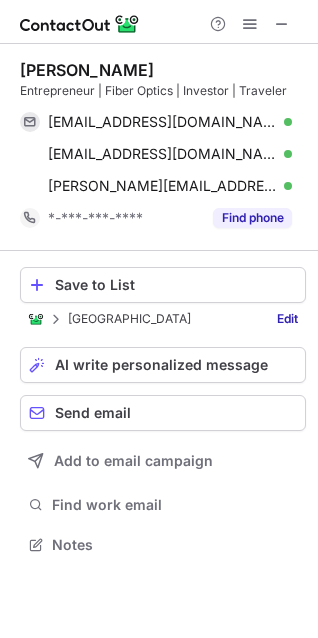 scroll, scrollTop: 10, scrollLeft: 10, axis: both 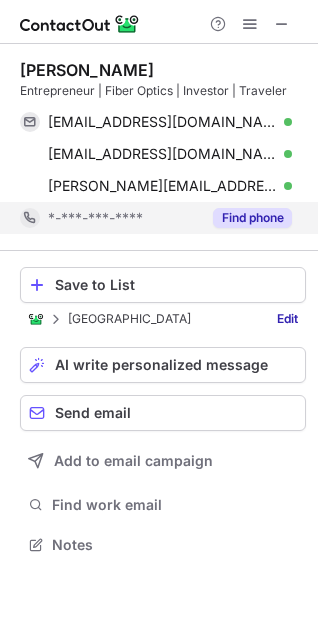 click on "Find phone" at bounding box center (252, 218) 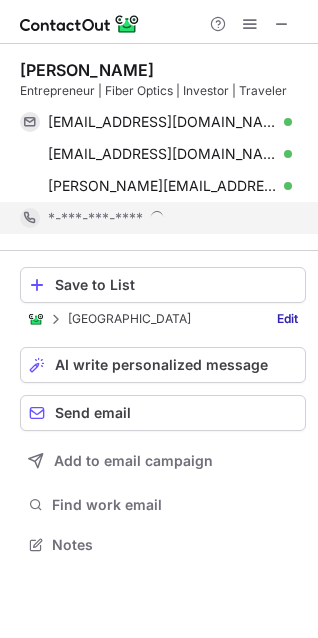 scroll, scrollTop: 10, scrollLeft: 10, axis: both 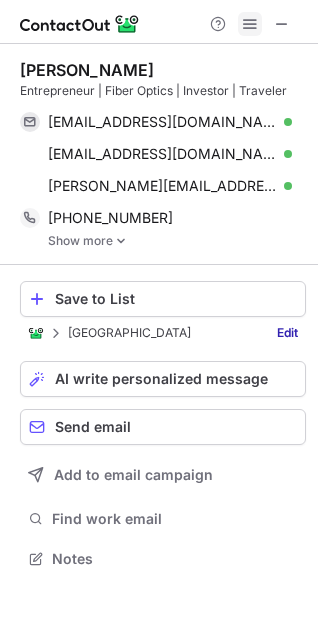 click at bounding box center [250, 24] 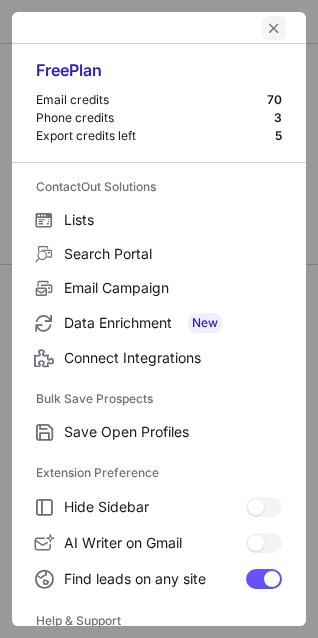 click at bounding box center [274, 28] 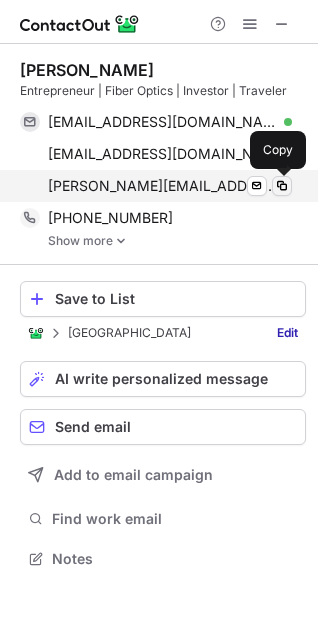 click at bounding box center [282, 186] 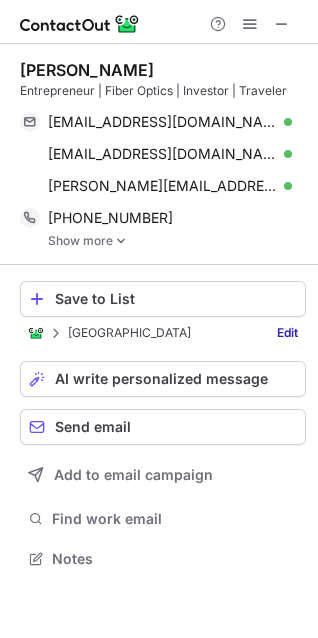 click on "Show more" at bounding box center (177, 241) 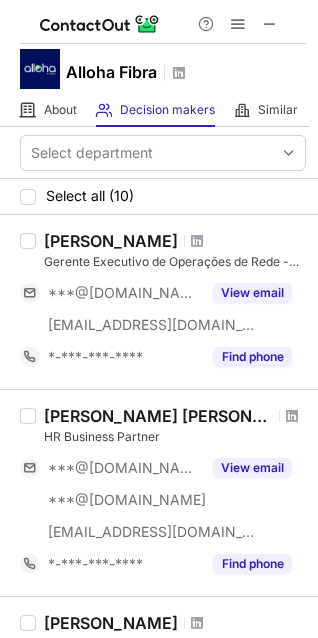 scroll, scrollTop: 0, scrollLeft: 0, axis: both 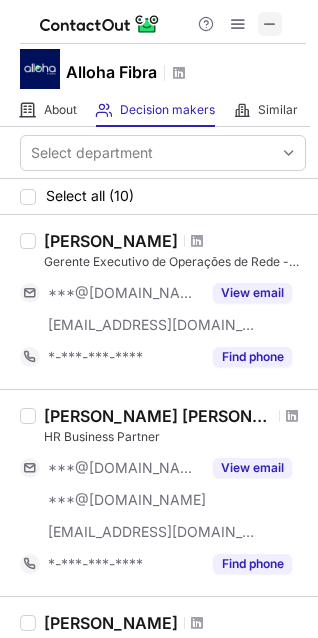 click at bounding box center [270, 24] 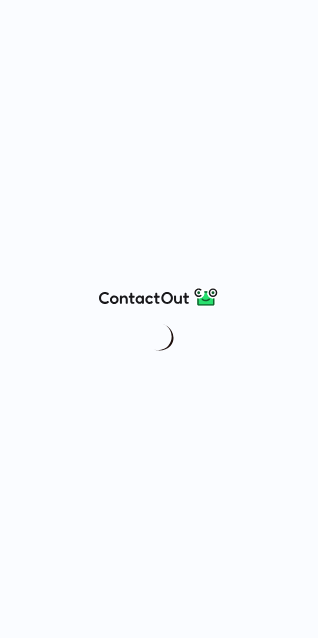 scroll, scrollTop: 0, scrollLeft: 0, axis: both 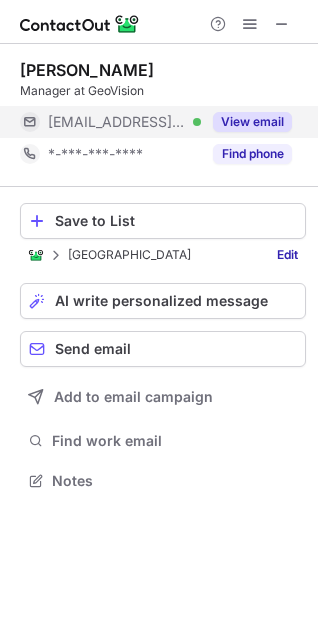 click on "View email" at bounding box center (252, 122) 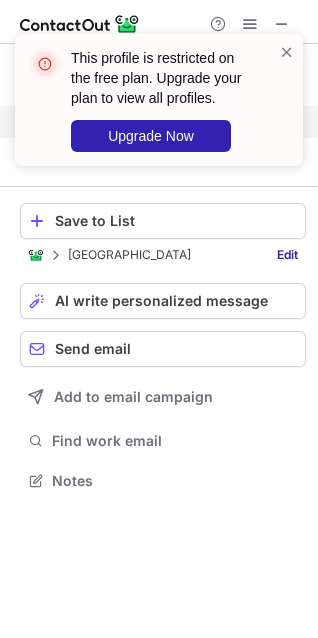 click on "This profile is restricted on the free plan. Upgrade your plan to view all profiles. Upgrade Now" at bounding box center [159, 108] 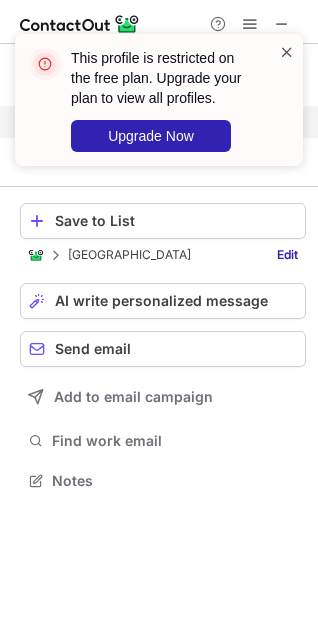 click at bounding box center (287, 52) 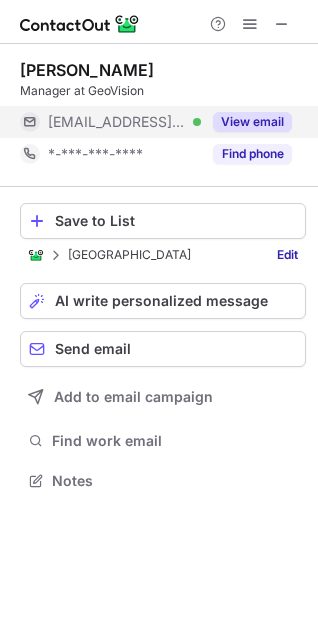 click on "This profile is restricted on the free plan. Upgrade your plan to view all profiles. Upgrade Now" at bounding box center (159, 108) 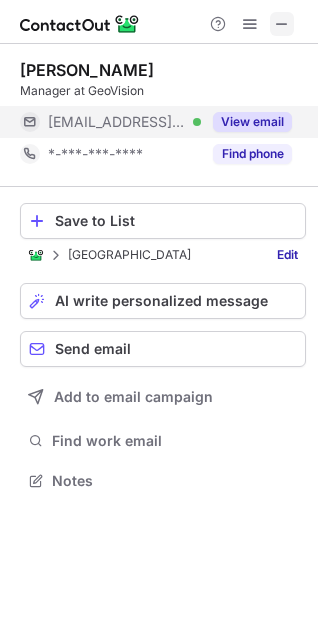 click at bounding box center [282, 24] 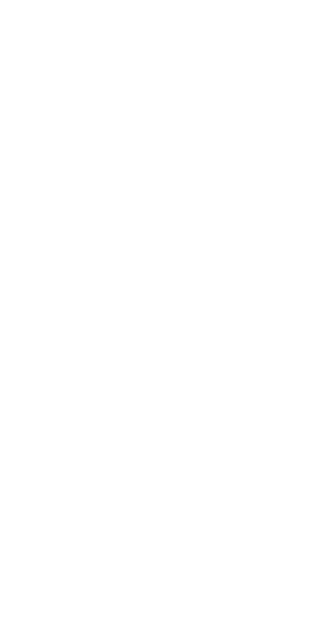 scroll, scrollTop: 0, scrollLeft: 0, axis: both 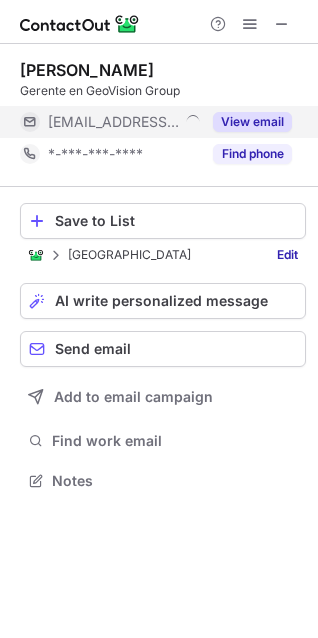 click on "View email" at bounding box center (252, 122) 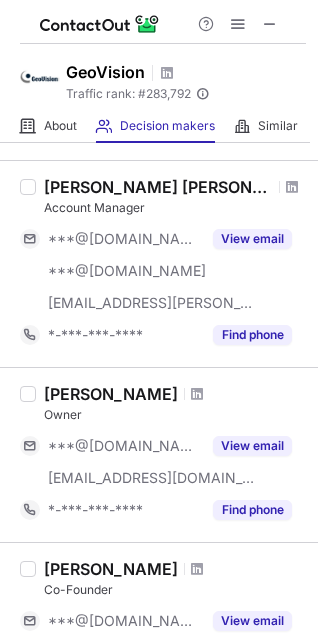 scroll, scrollTop: 800, scrollLeft: 0, axis: vertical 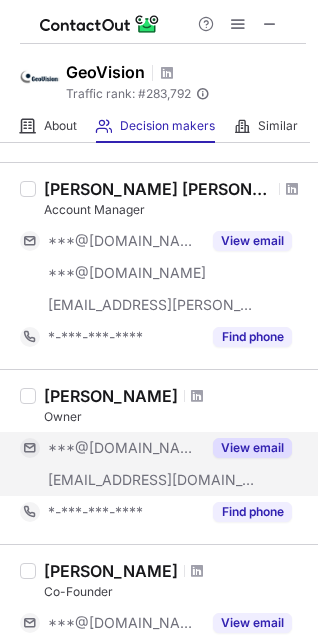 click on "View email" at bounding box center [252, 448] 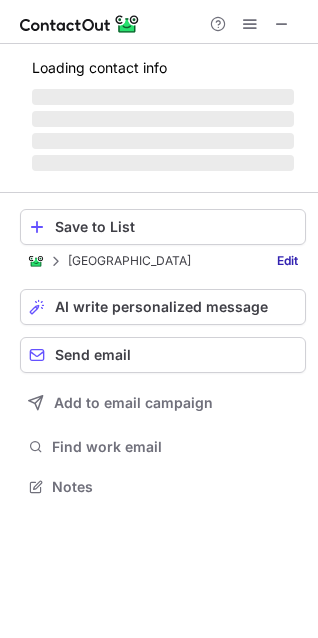 scroll, scrollTop: 10, scrollLeft: 10, axis: both 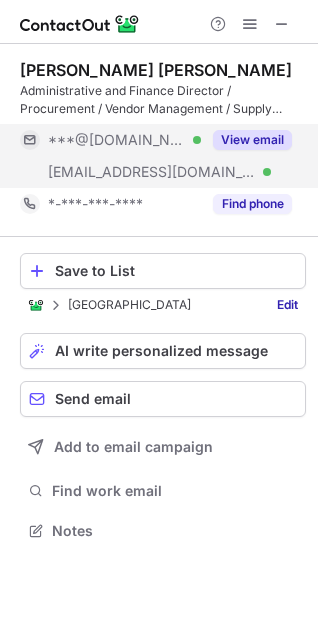 click on "View email" at bounding box center [252, 140] 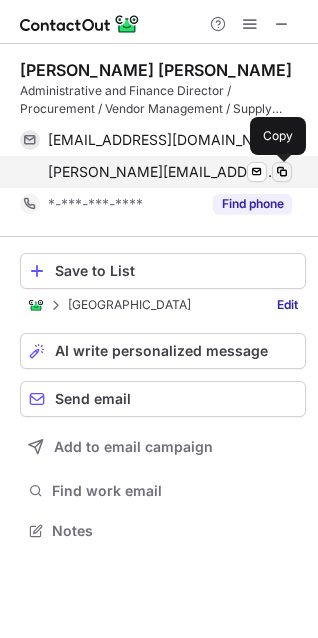 click at bounding box center (282, 172) 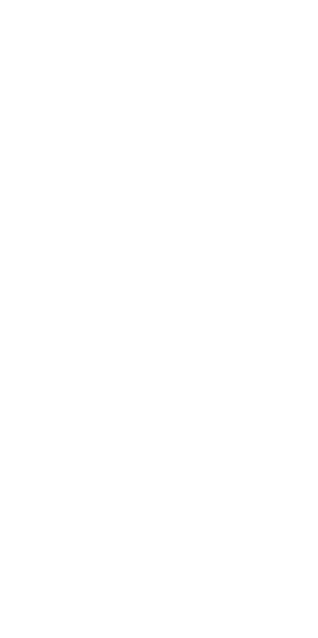 scroll, scrollTop: 0, scrollLeft: 0, axis: both 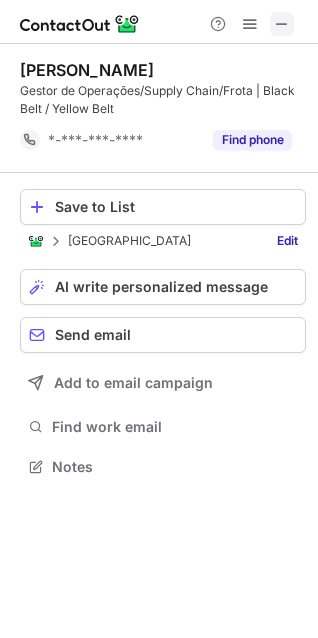 click at bounding box center (282, 24) 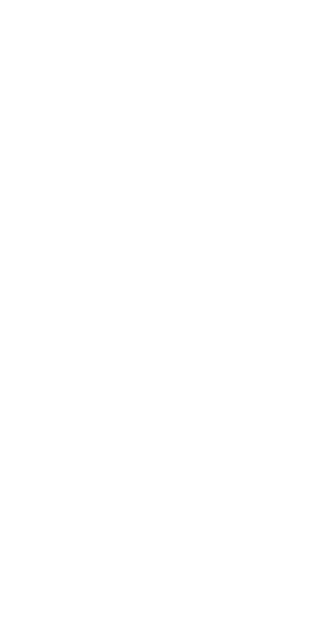 scroll, scrollTop: 0, scrollLeft: 0, axis: both 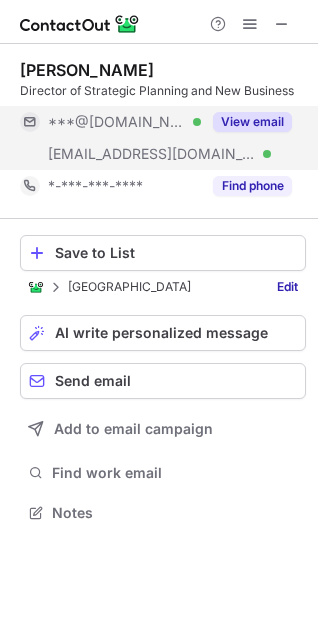 click on "View email" at bounding box center [252, 122] 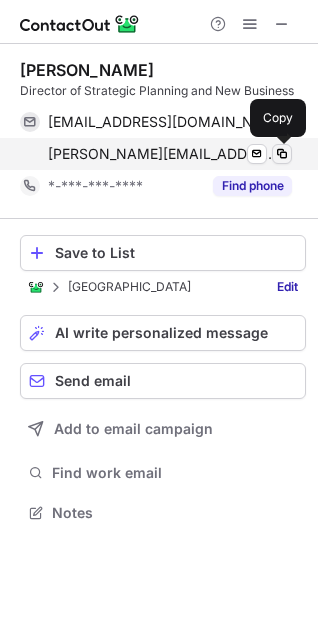 click at bounding box center (282, 154) 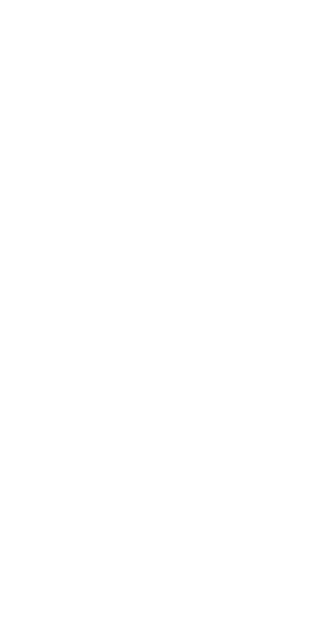 scroll, scrollTop: 0, scrollLeft: 0, axis: both 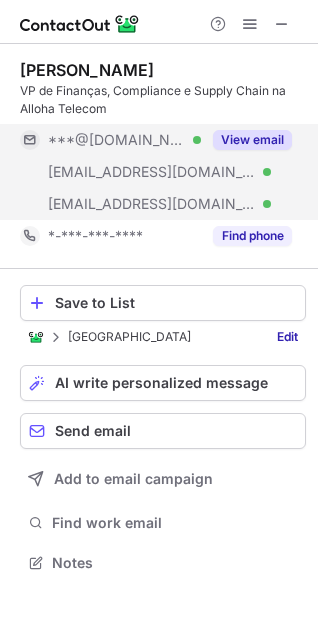 click on "View email" at bounding box center [252, 140] 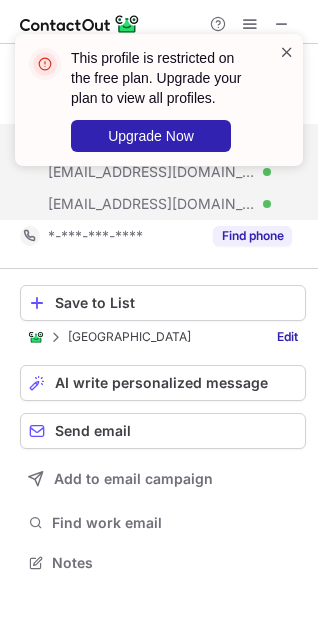 click at bounding box center [287, 52] 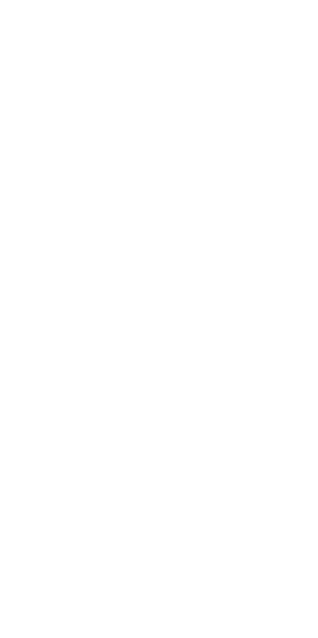 scroll, scrollTop: 0, scrollLeft: 0, axis: both 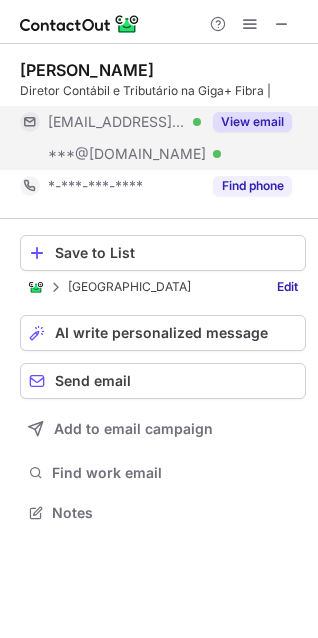 click on "View email" at bounding box center [252, 122] 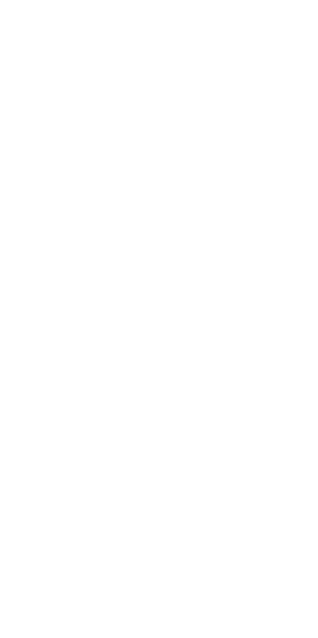 scroll, scrollTop: 0, scrollLeft: 0, axis: both 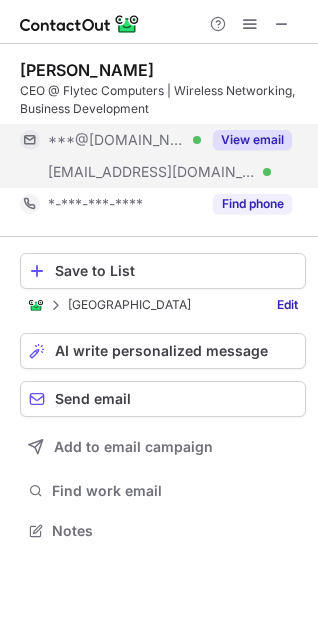 click on "View email" at bounding box center (252, 140) 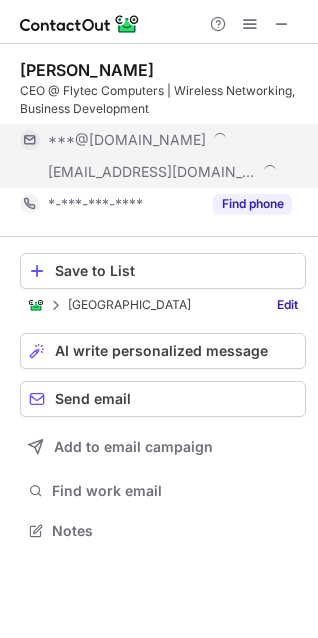 scroll, scrollTop: 10, scrollLeft: 10, axis: both 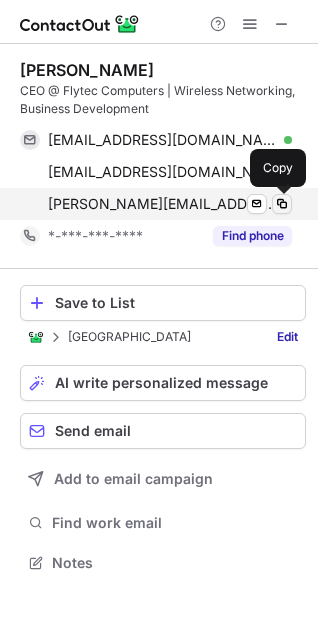 click at bounding box center [282, 204] 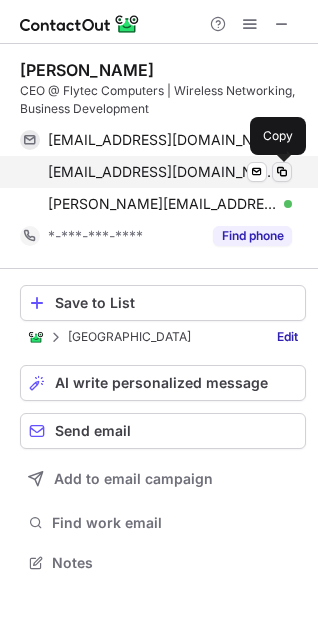 click at bounding box center (282, 172) 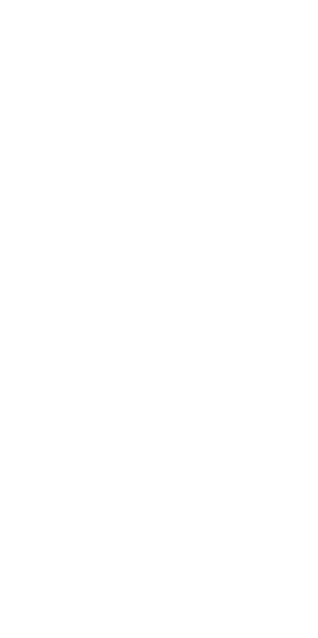 scroll, scrollTop: 0, scrollLeft: 0, axis: both 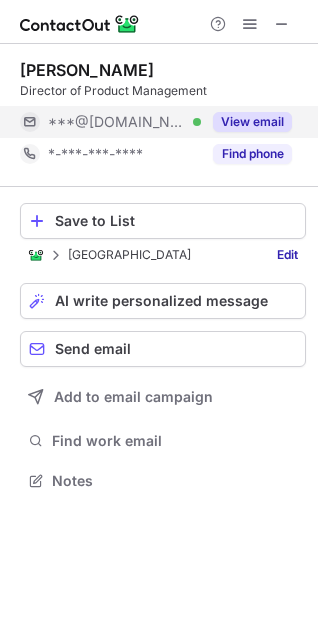 click on "View email" at bounding box center [252, 122] 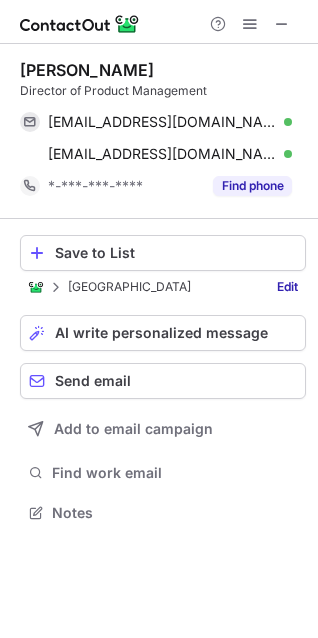 scroll, scrollTop: 10, scrollLeft: 10, axis: both 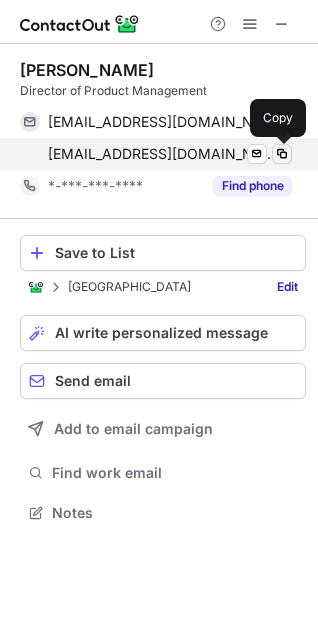 click at bounding box center (282, 154) 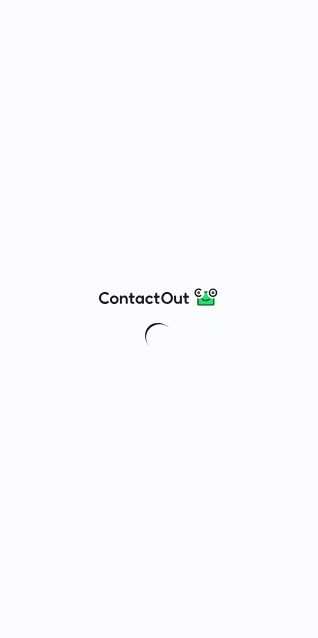 scroll, scrollTop: 0, scrollLeft: 0, axis: both 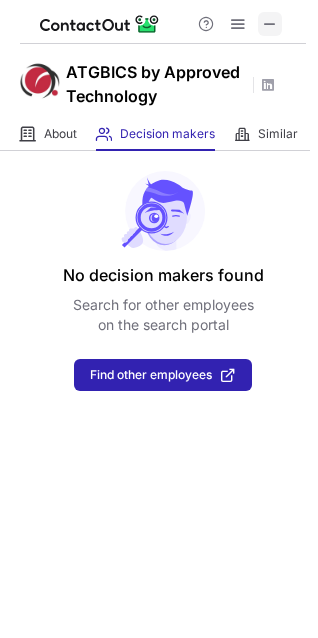 click at bounding box center (270, 24) 